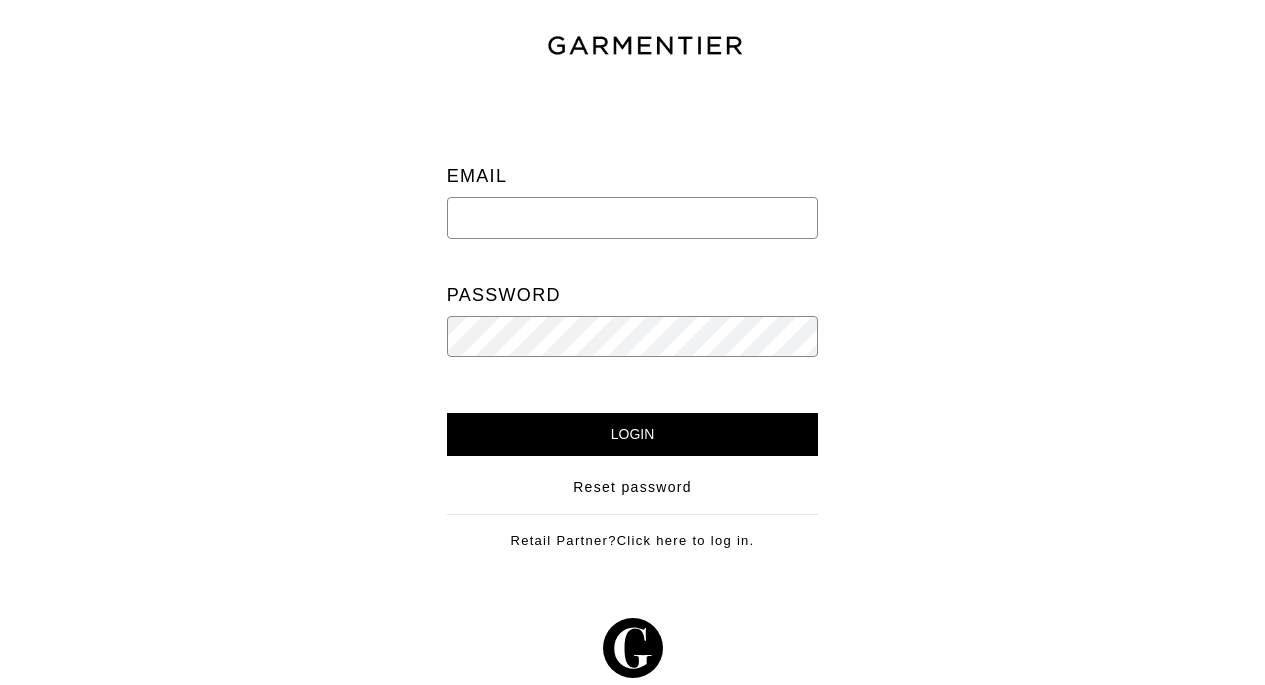 scroll, scrollTop: 0, scrollLeft: 0, axis: both 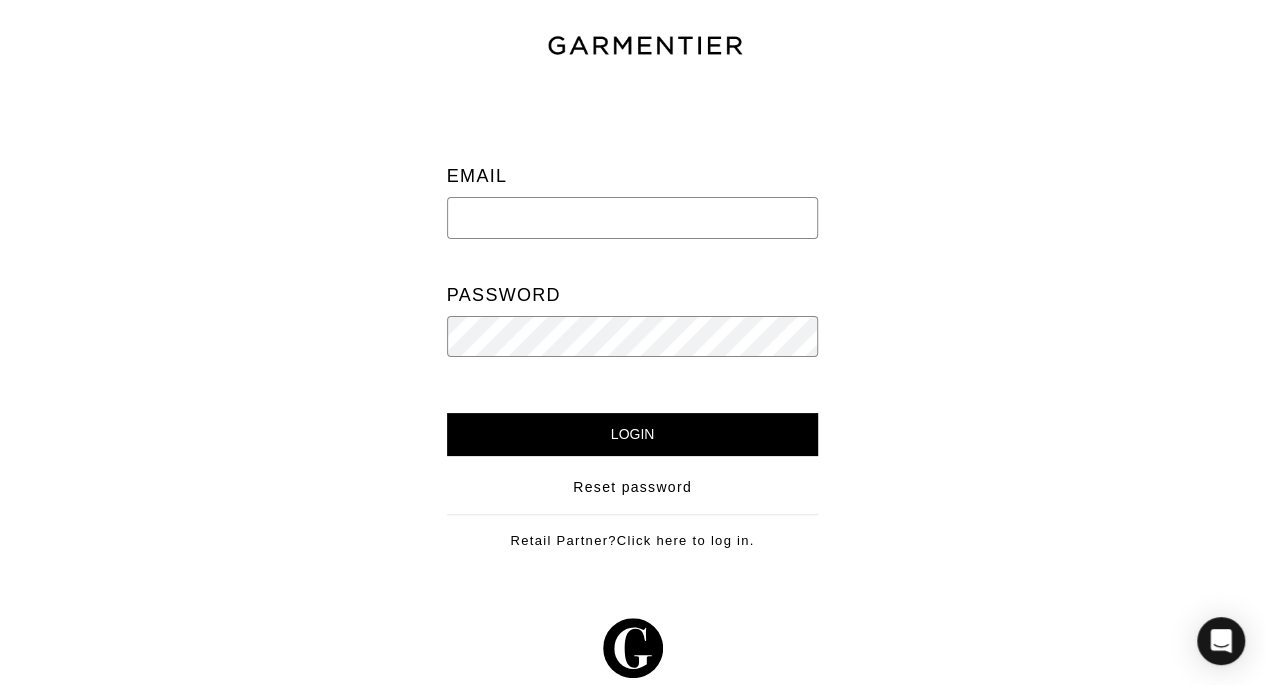type on "[PERSON_NAME][EMAIL_ADDRESS][DOMAIN_NAME]" 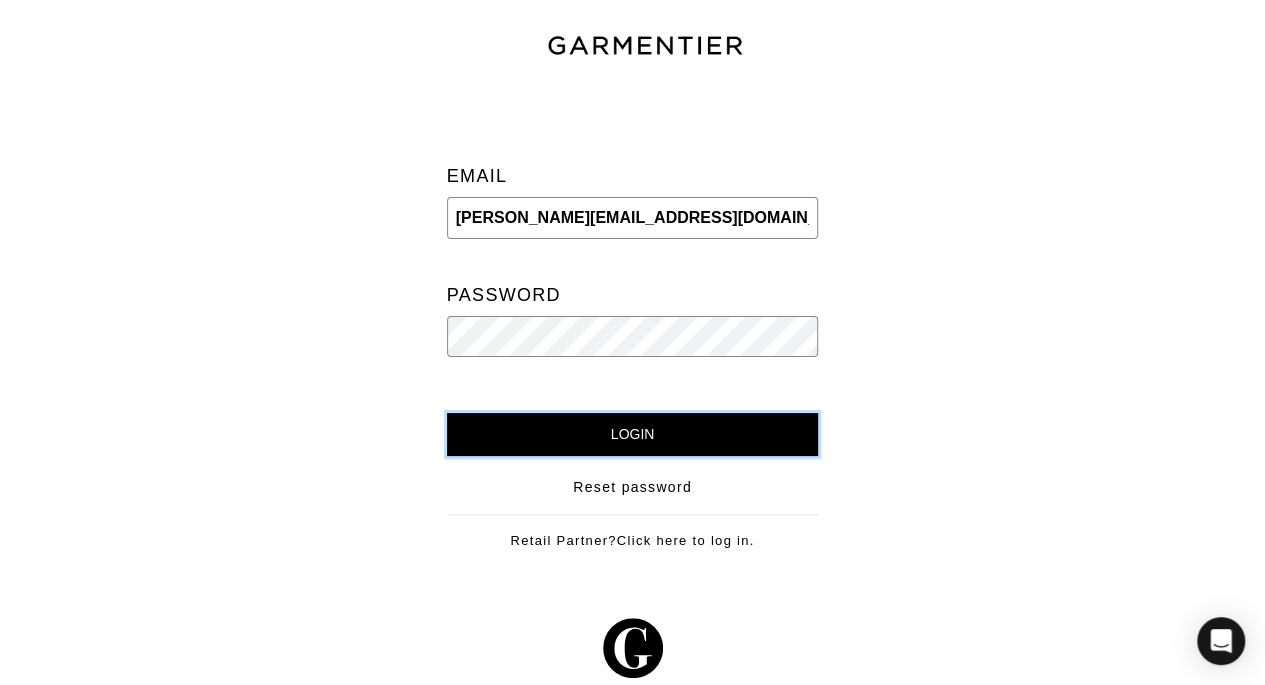 click on "Login" at bounding box center (633, 434) 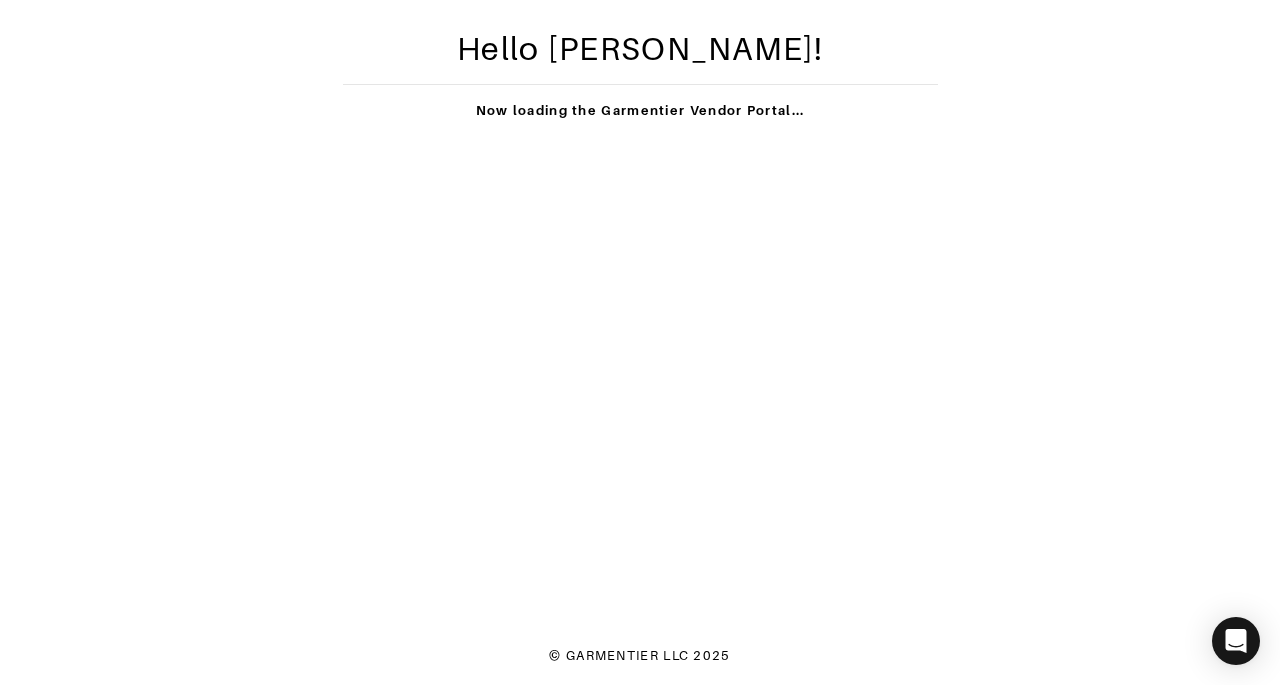 scroll, scrollTop: 0, scrollLeft: 0, axis: both 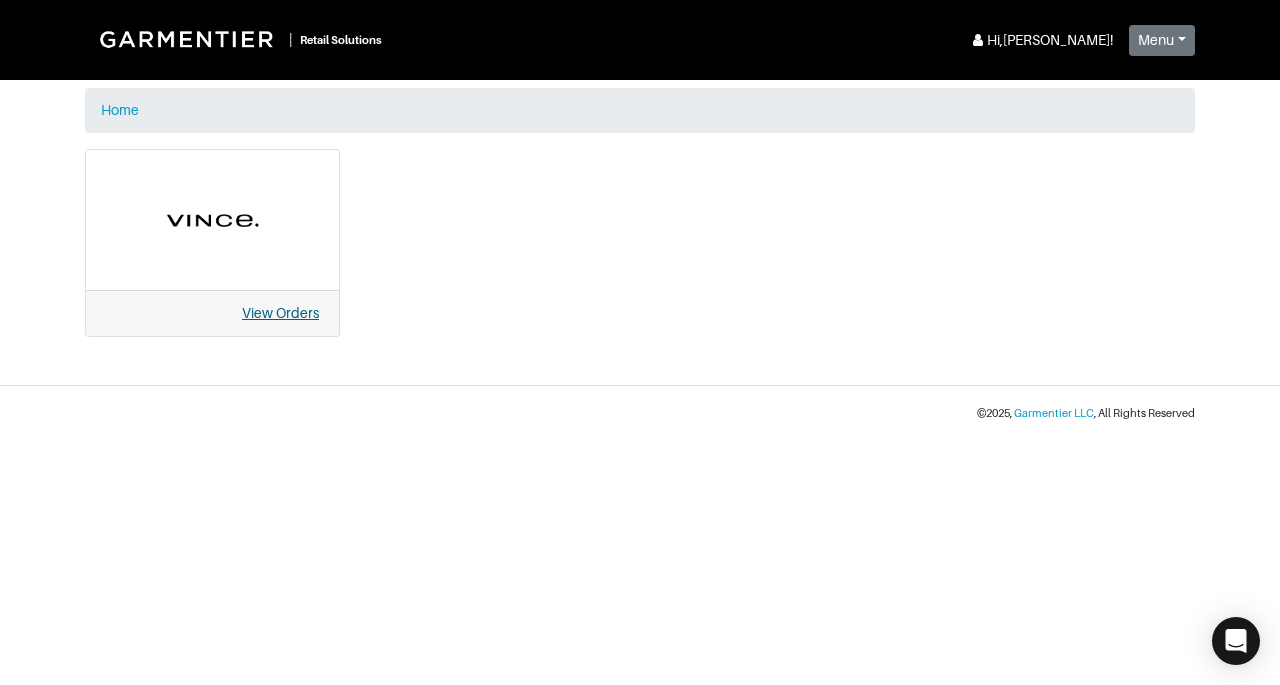 click on "View Orders" at bounding box center (280, 313) 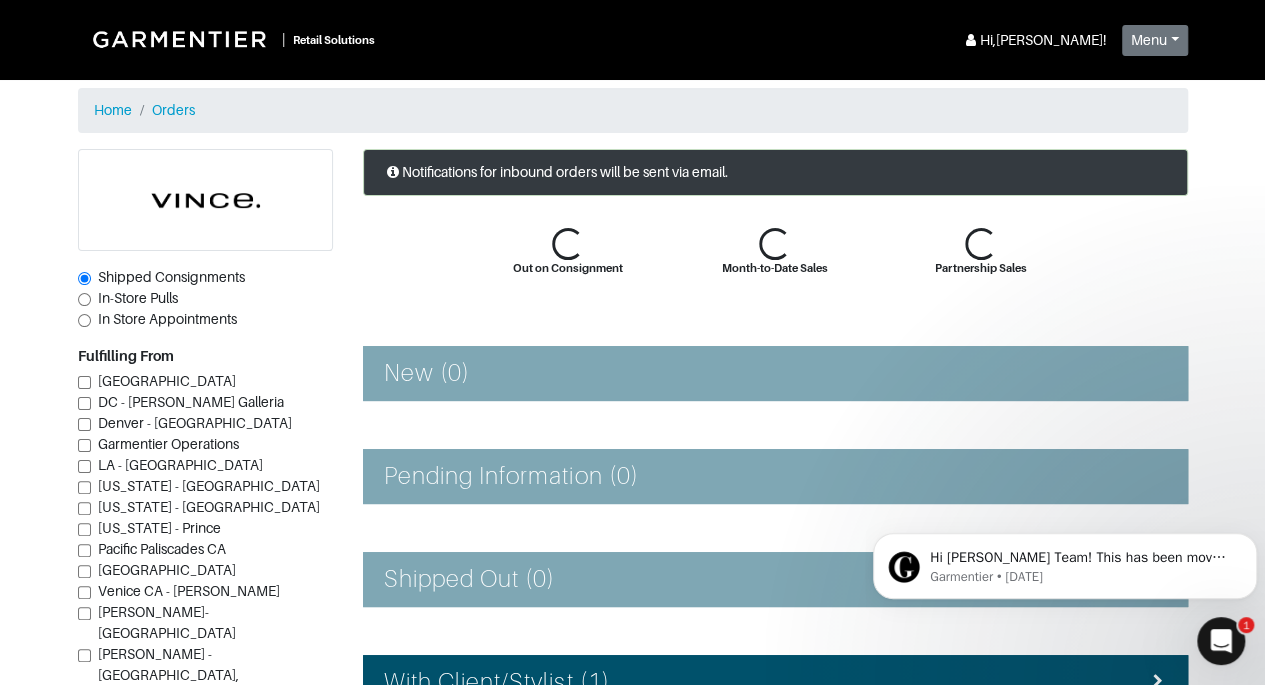 scroll, scrollTop: 0, scrollLeft: 0, axis: both 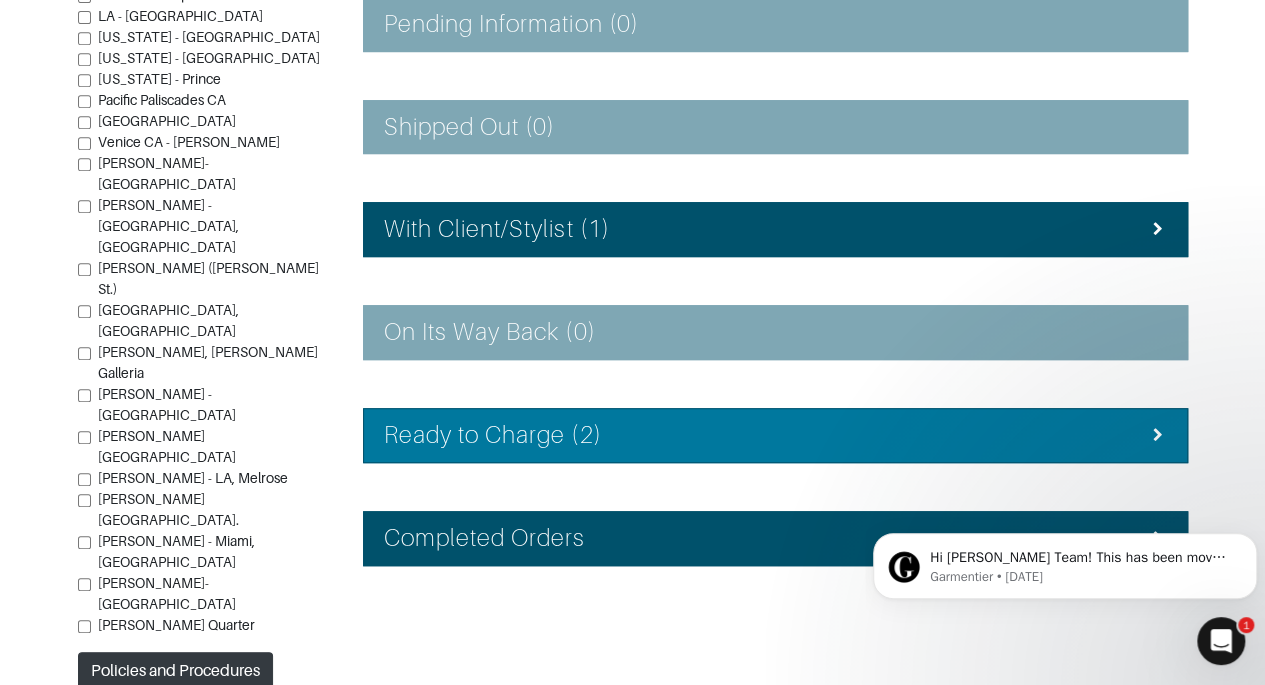 click on "Ready to Charge (2)" at bounding box center (775, 435) 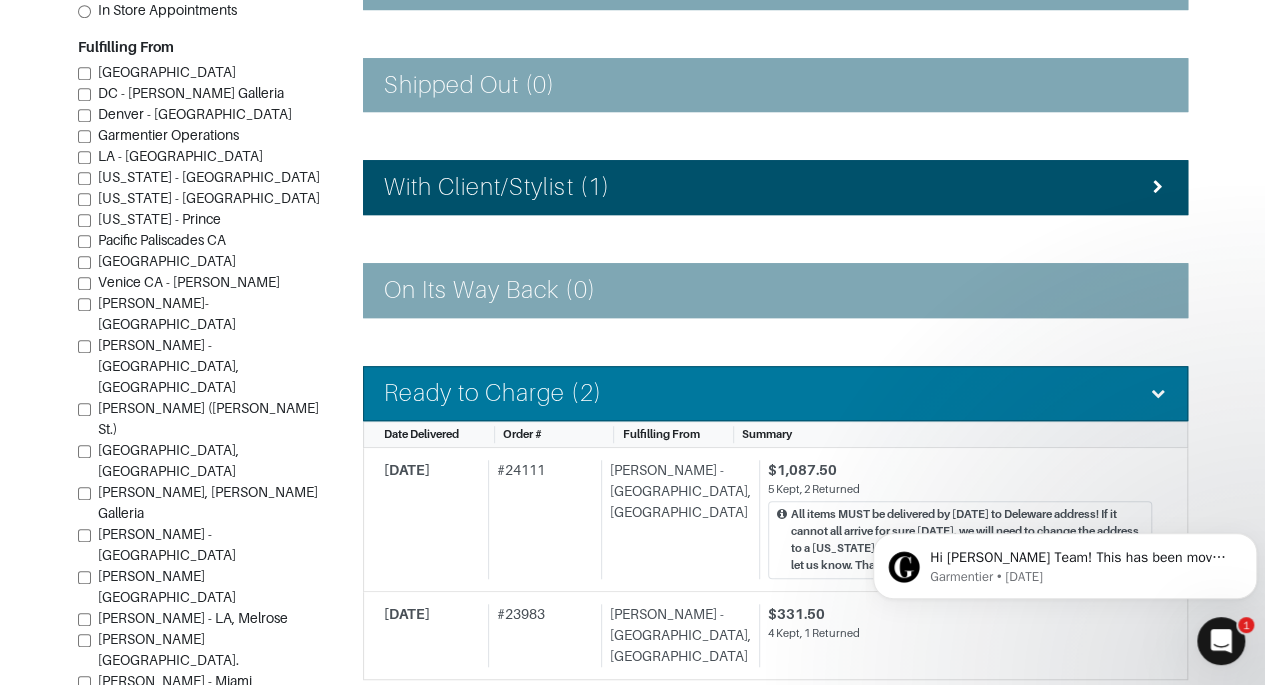 scroll, scrollTop: 684, scrollLeft: 0, axis: vertical 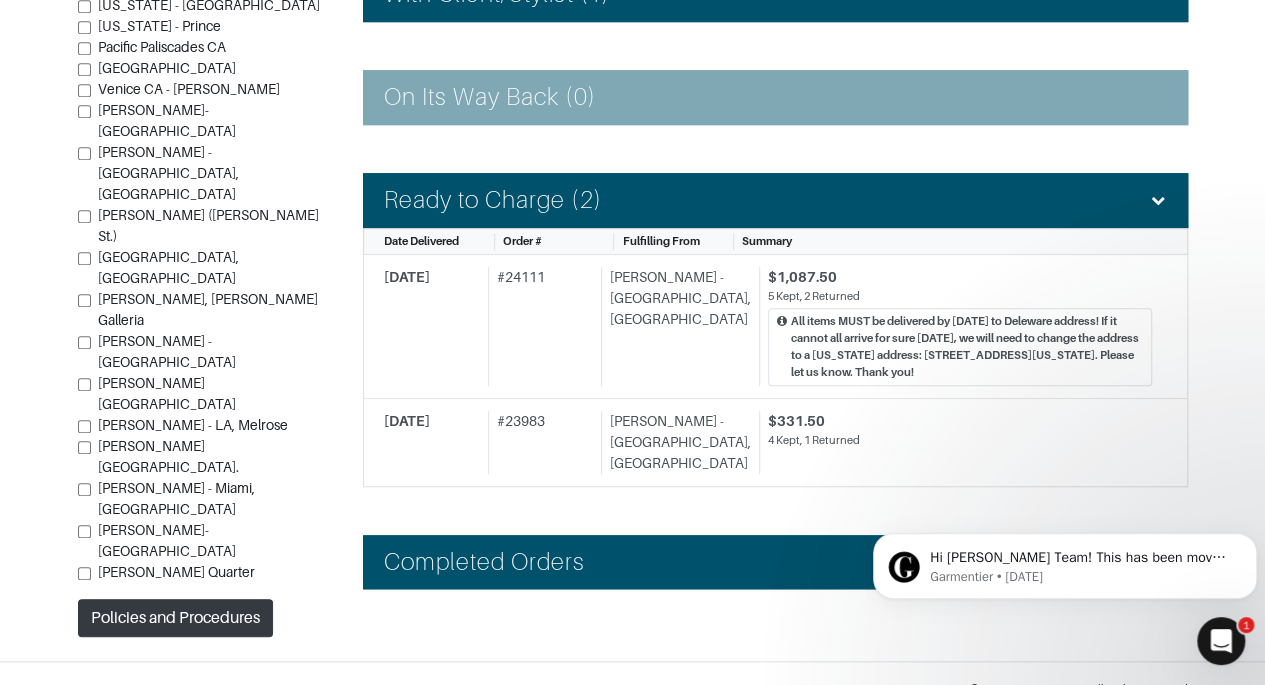 click 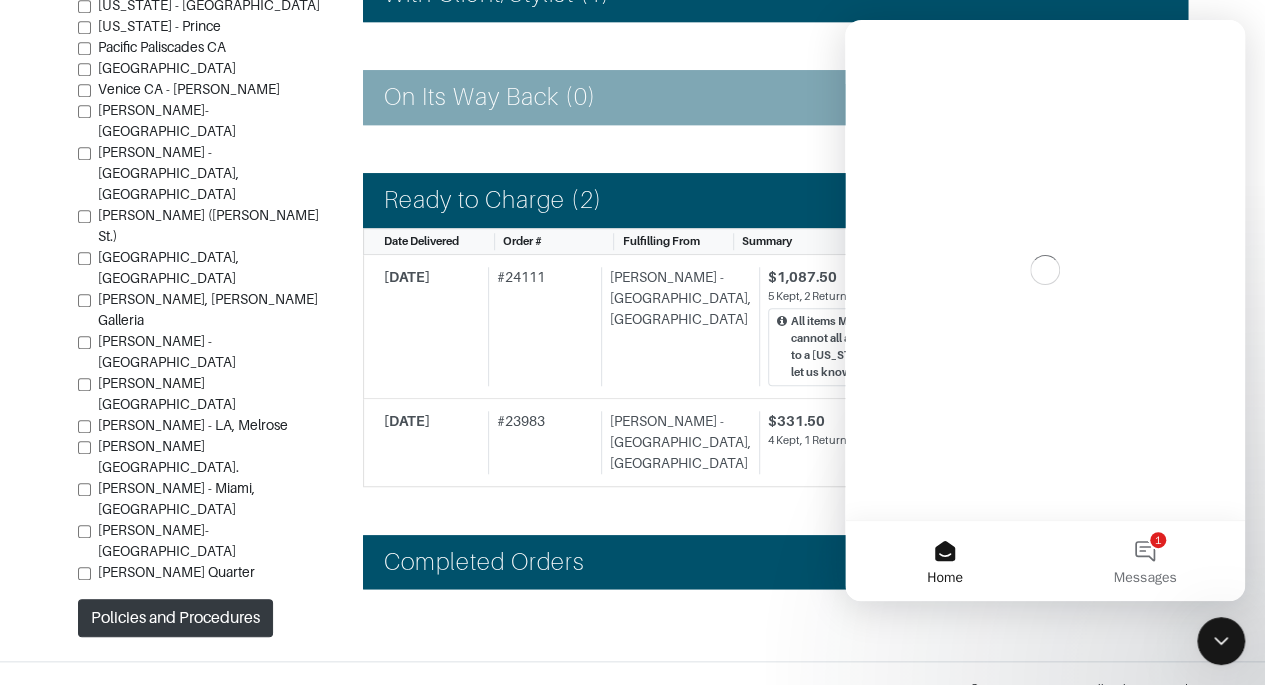 scroll, scrollTop: 0, scrollLeft: 0, axis: both 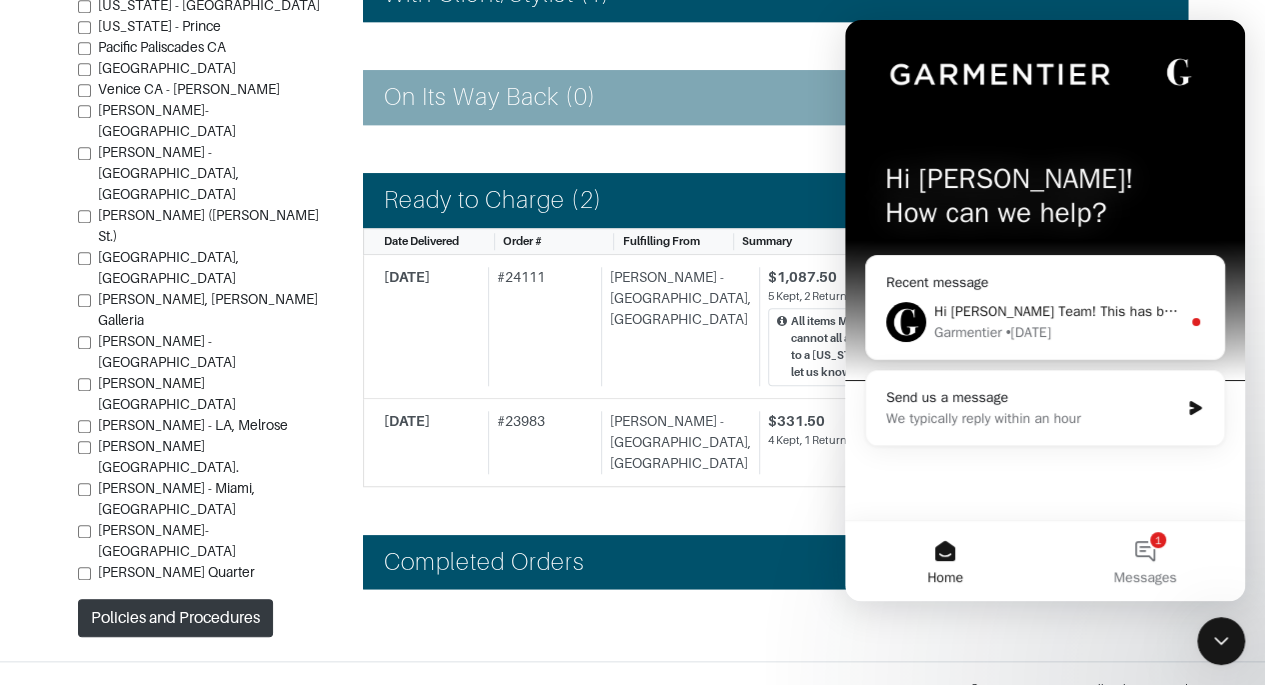 click on "Hi [PERSON_NAME] Team! This has been moved to Ready to Charge. You're all set to ring it up - thank you and have a great weekend! - [PERSON_NAME]" at bounding box center (1403, 311) 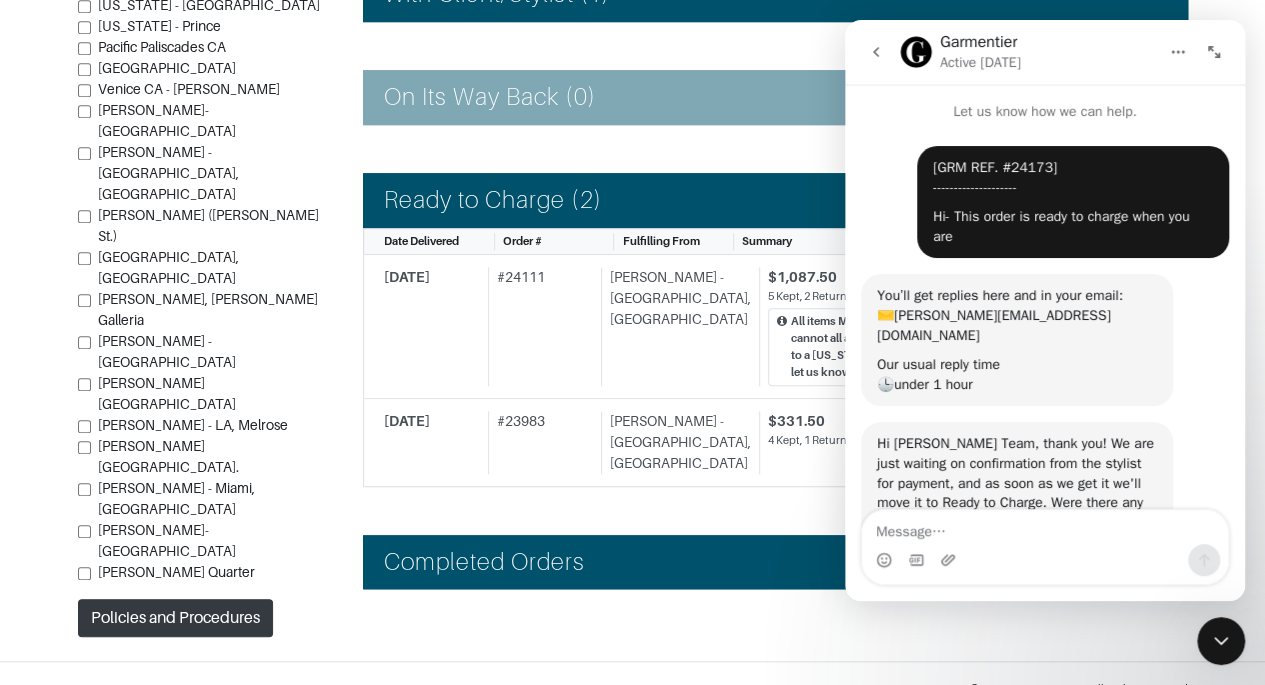 scroll, scrollTop: 2, scrollLeft: 0, axis: vertical 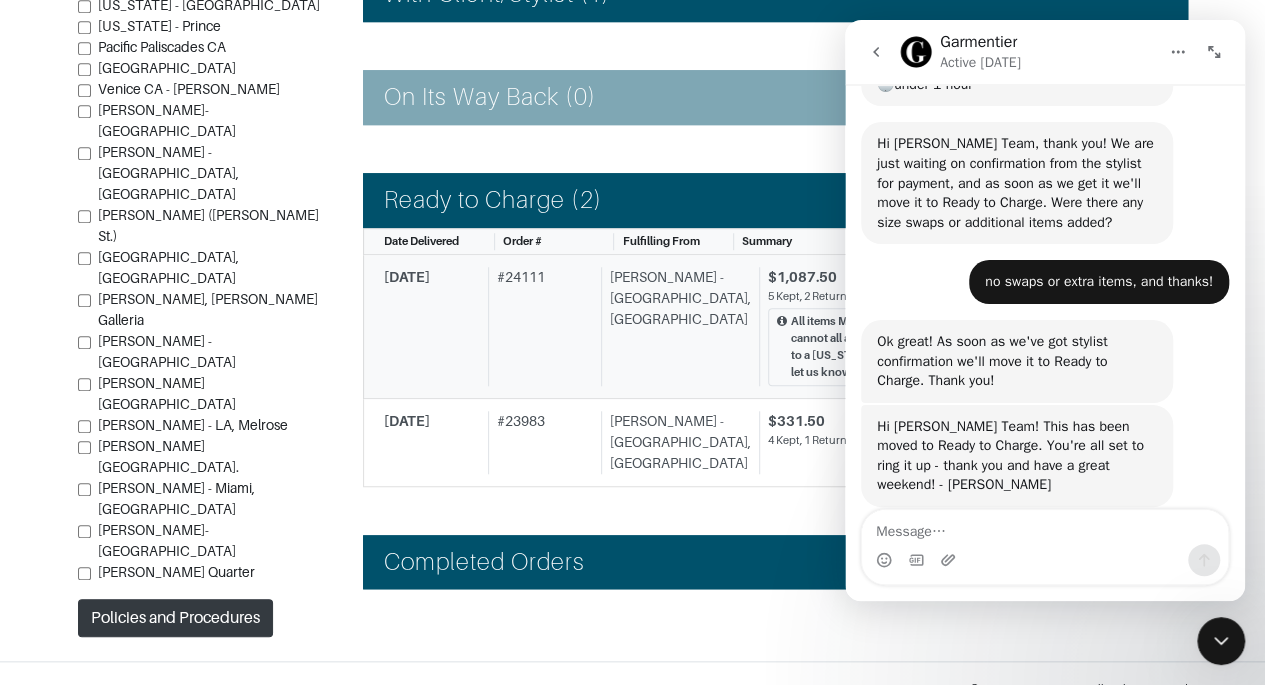 click on "[DATE] # 24111 [PERSON_NAME][GEOGRAPHIC_DATA] $1,087.50 5 Kept, 2 Returned All items MUST be delivered by [DATE] to Deleware address! If it cannot all arrive for sure [DATE], we will need to change the address to a [US_STATE] address: [STREET_ADDRESS][US_STATE]. Please let us know. Thank you!" at bounding box center [768, 326] 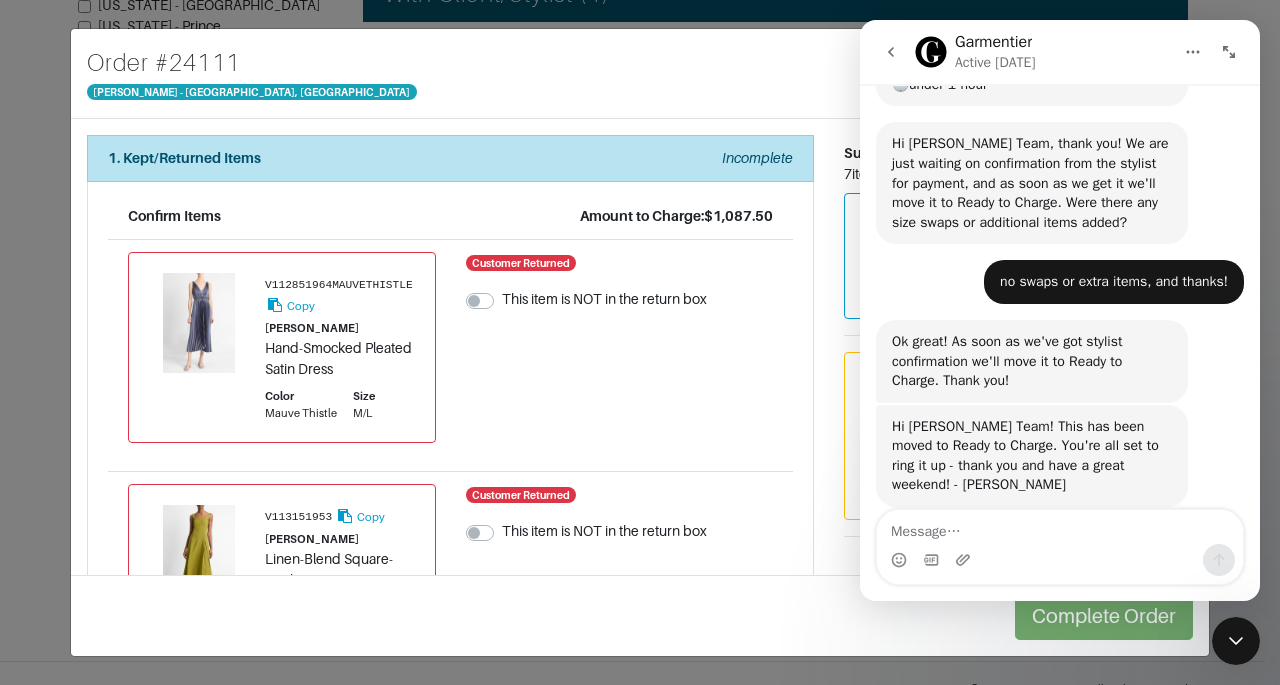 click on "Order # 24111 [PERSON_NAME] - [GEOGRAPHIC_DATA], [GEOGRAPHIC_DATA] ×" at bounding box center (640, 74) 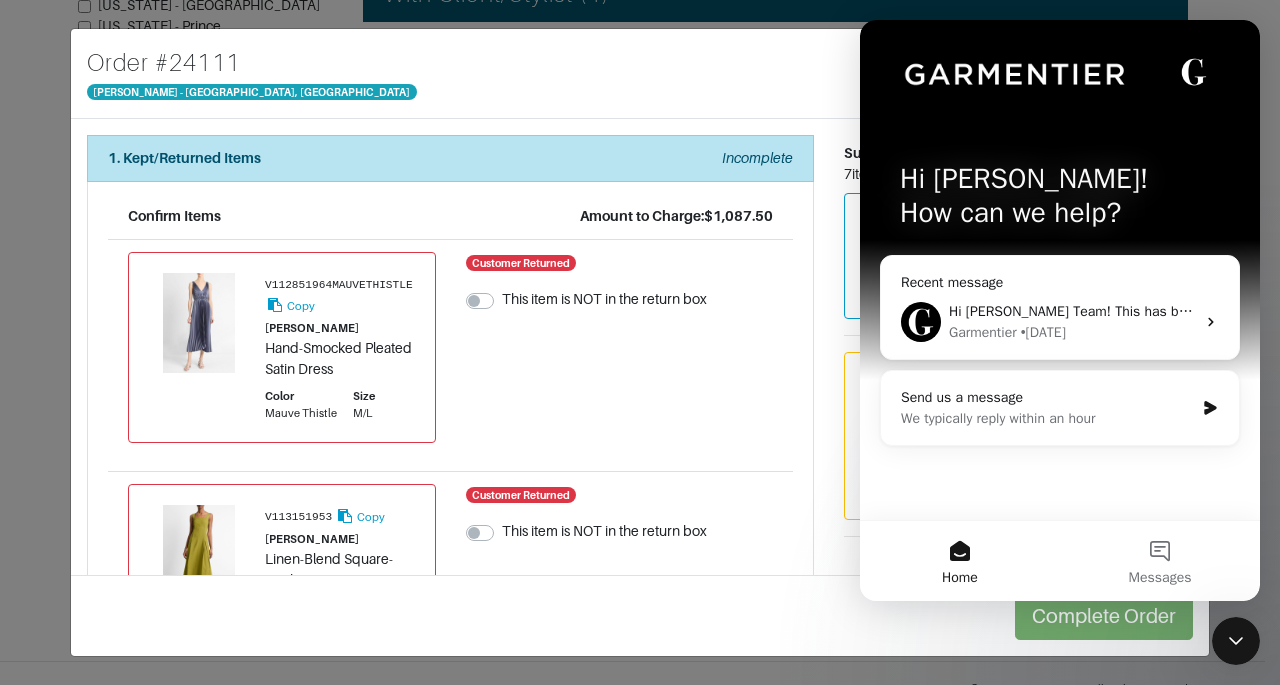 scroll, scrollTop: 0, scrollLeft: 0, axis: both 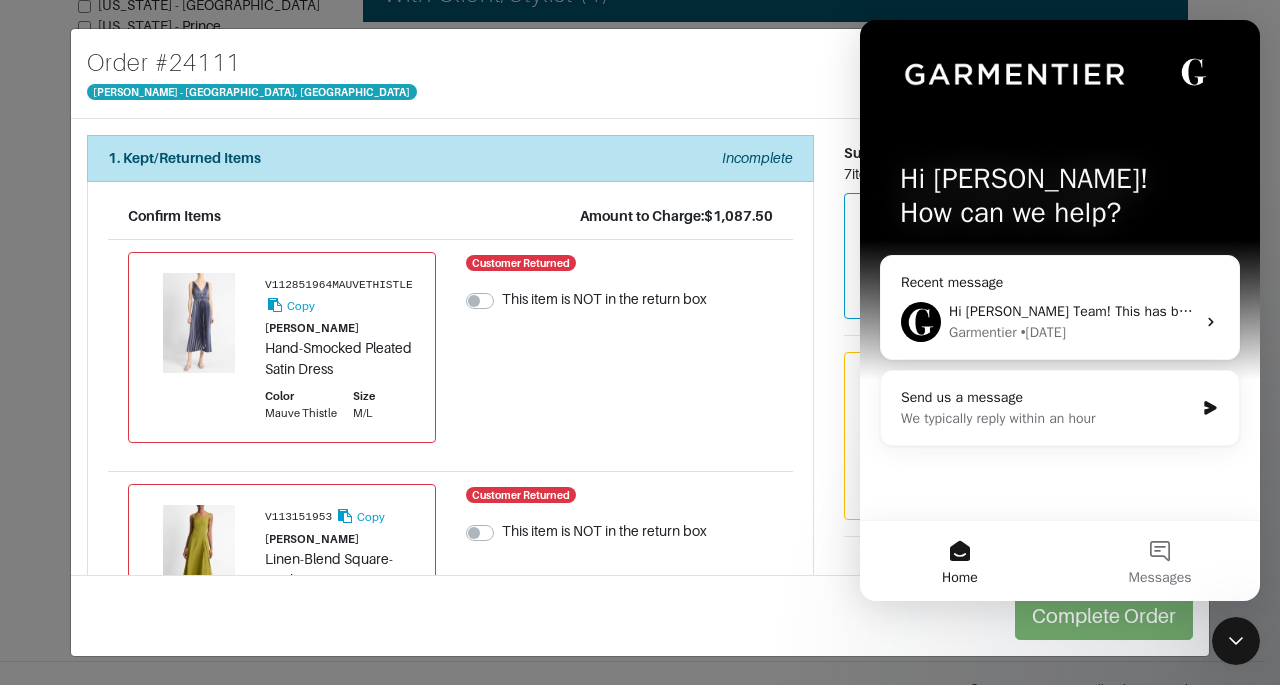click at bounding box center (1236, 641) 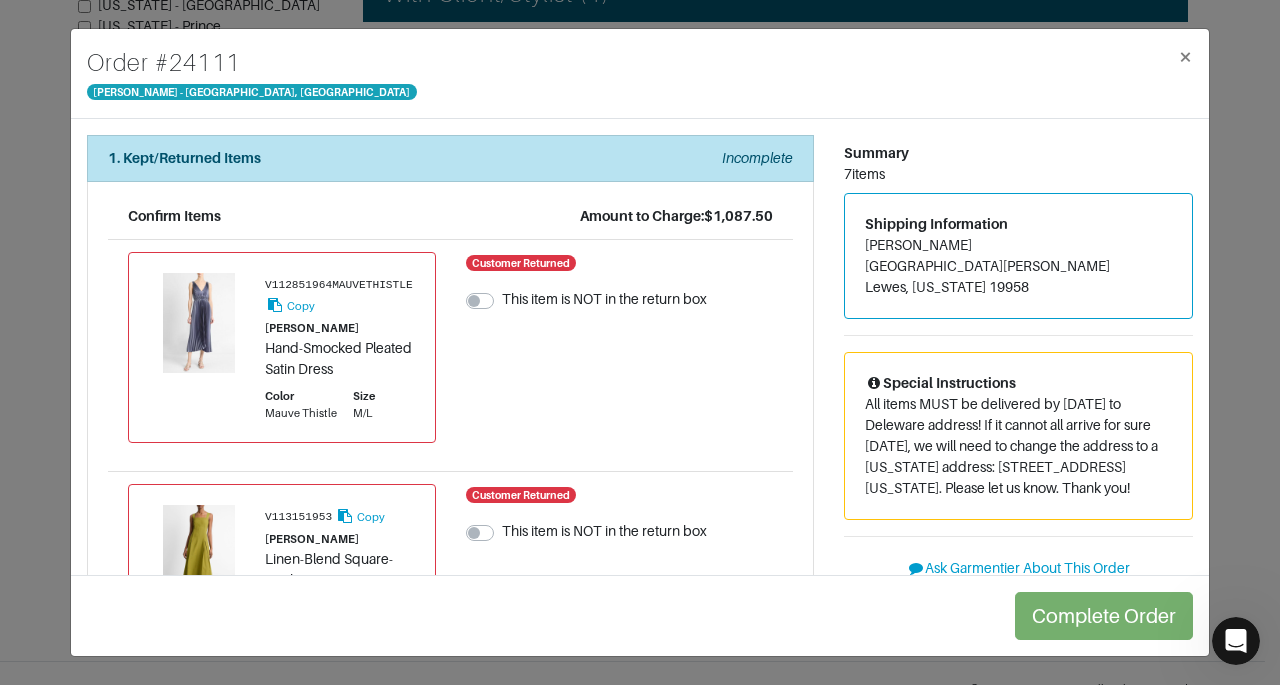 scroll, scrollTop: 0, scrollLeft: 0, axis: both 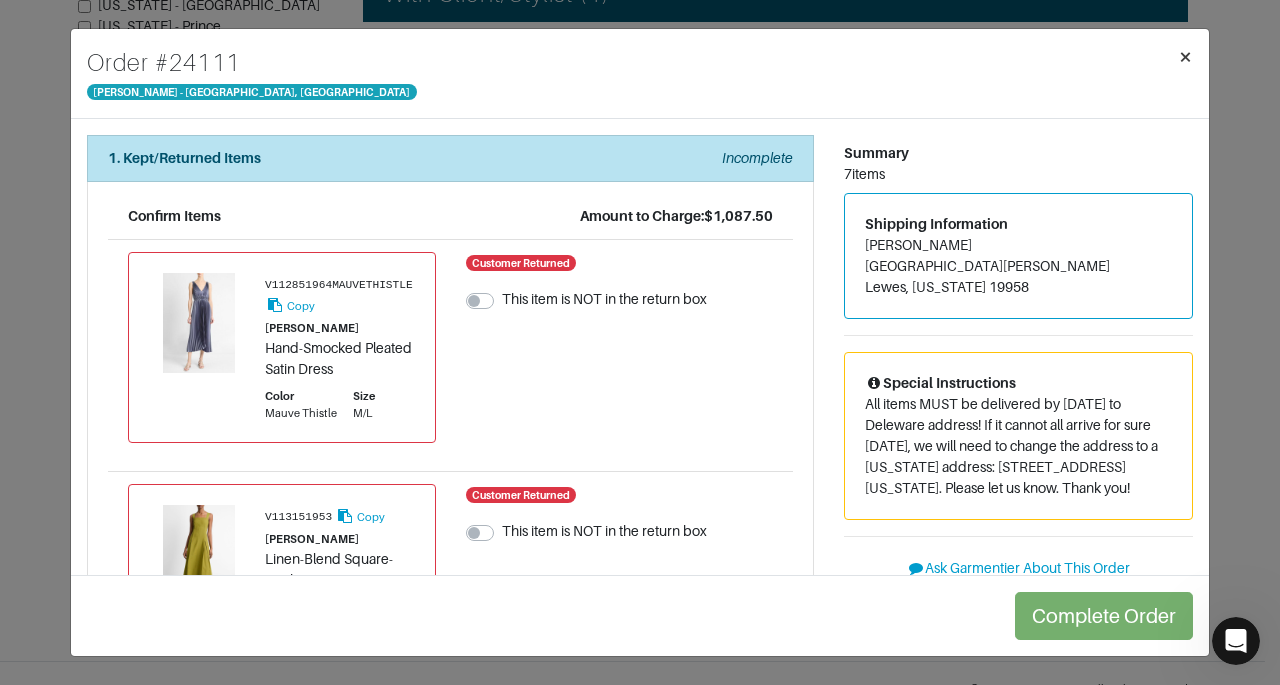 click on "×" at bounding box center [1185, 57] 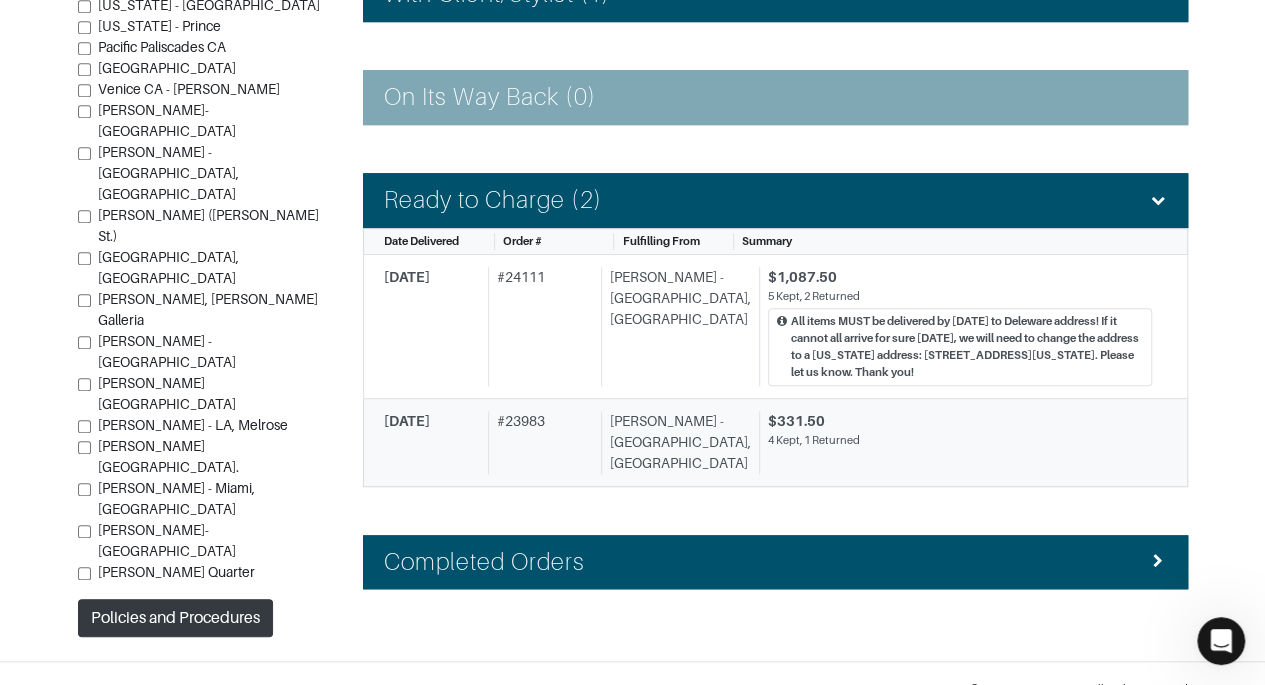 click on "[DATE] # 23983 [PERSON_NAME][GEOGRAPHIC_DATA] $331.50 4 Kept, 1 Returned" at bounding box center (775, 443) 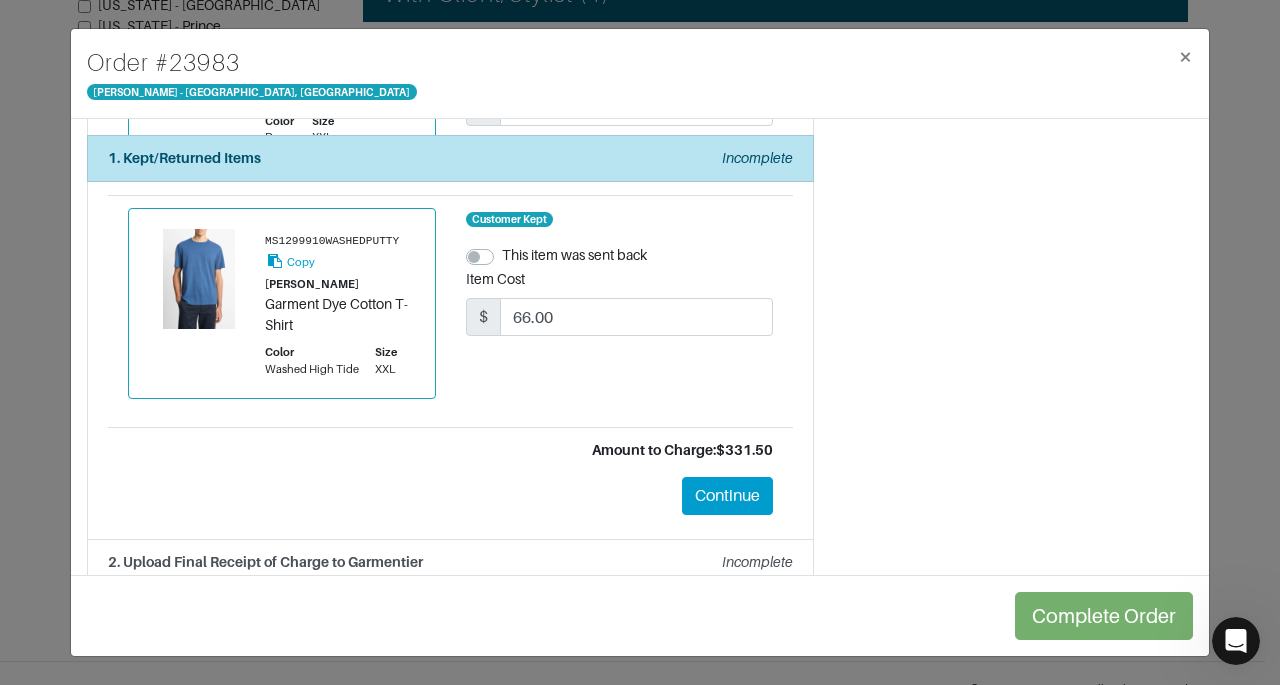 scroll, scrollTop: 982, scrollLeft: 0, axis: vertical 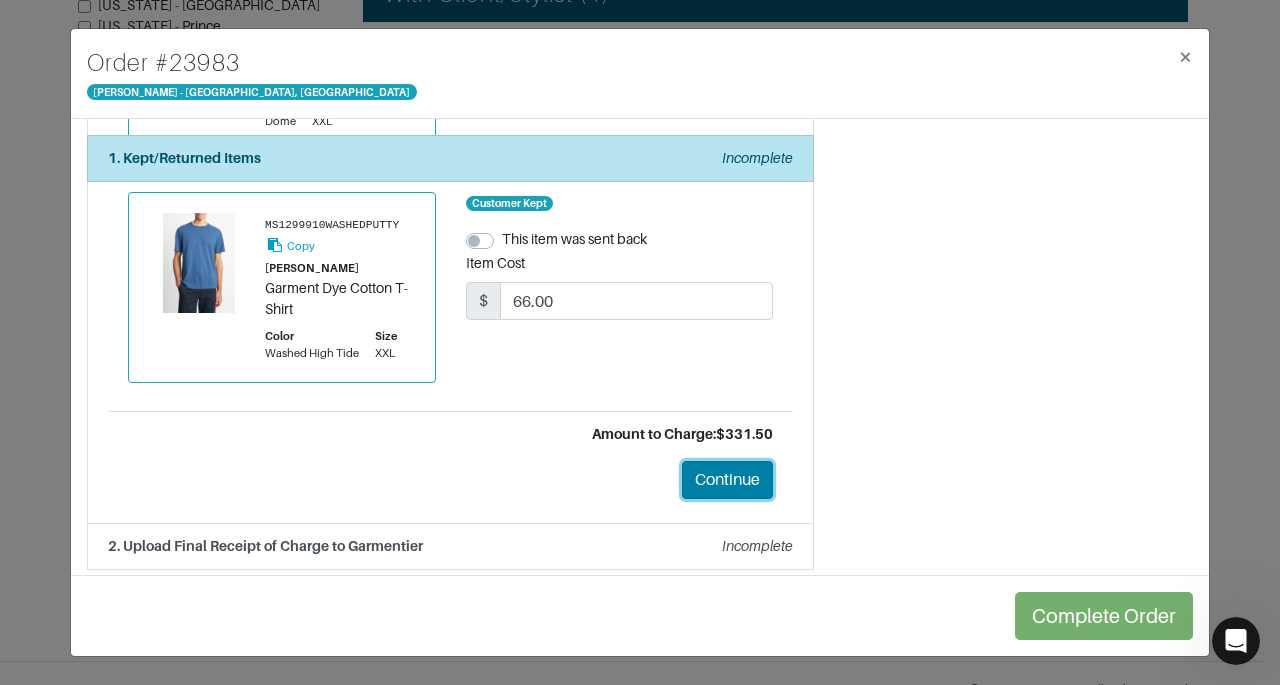 click on "Continue" at bounding box center (727, 480) 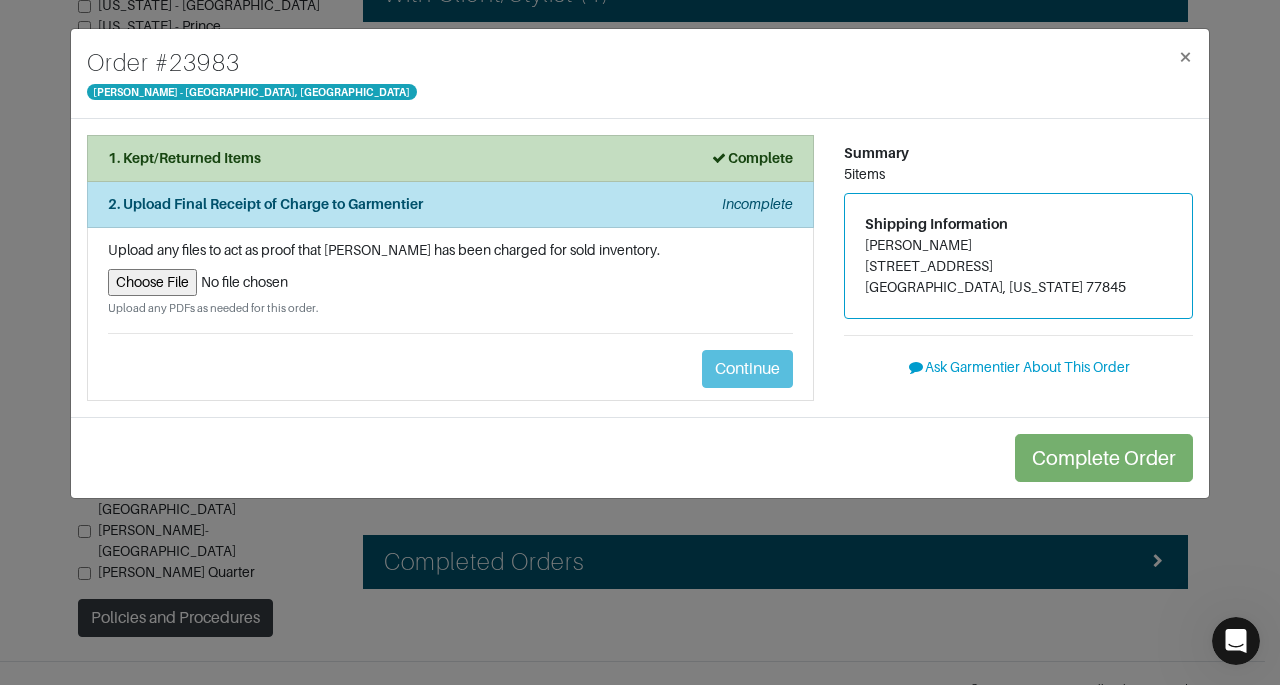 scroll, scrollTop: 0, scrollLeft: 0, axis: both 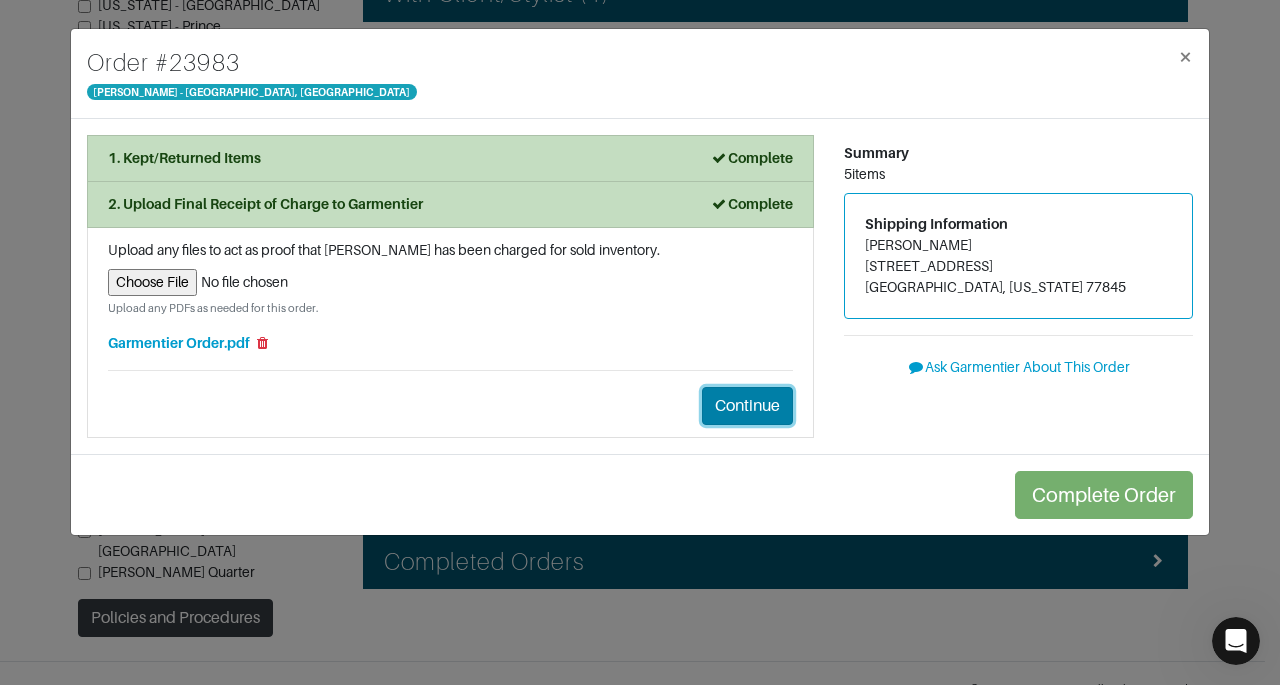 click on "Continue" at bounding box center (747, 406) 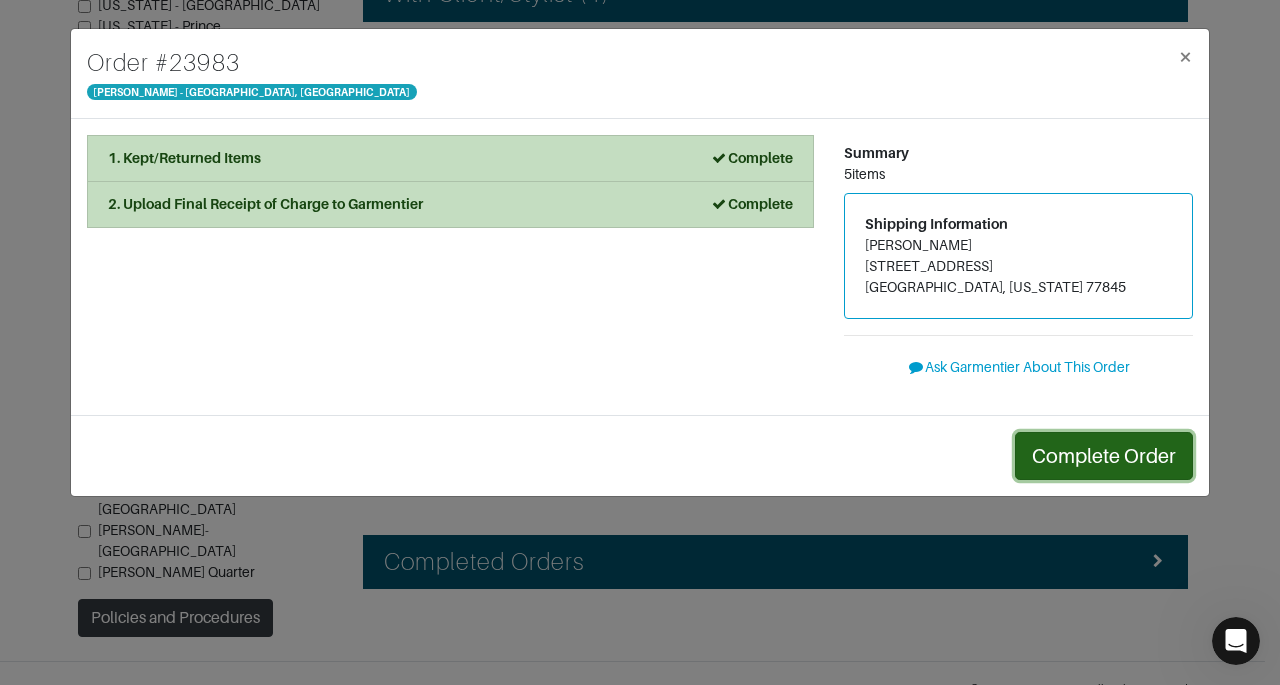 click on "Complete Order" at bounding box center (1104, 456) 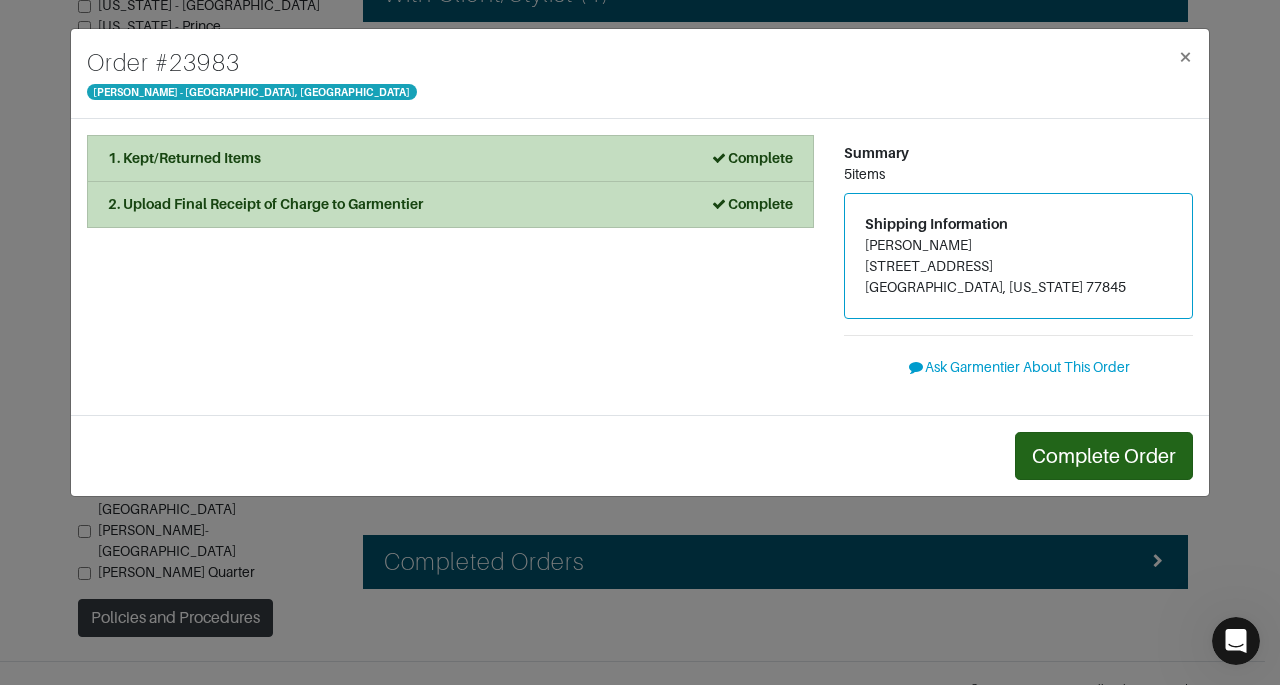 scroll, scrollTop: 618, scrollLeft: 0, axis: vertical 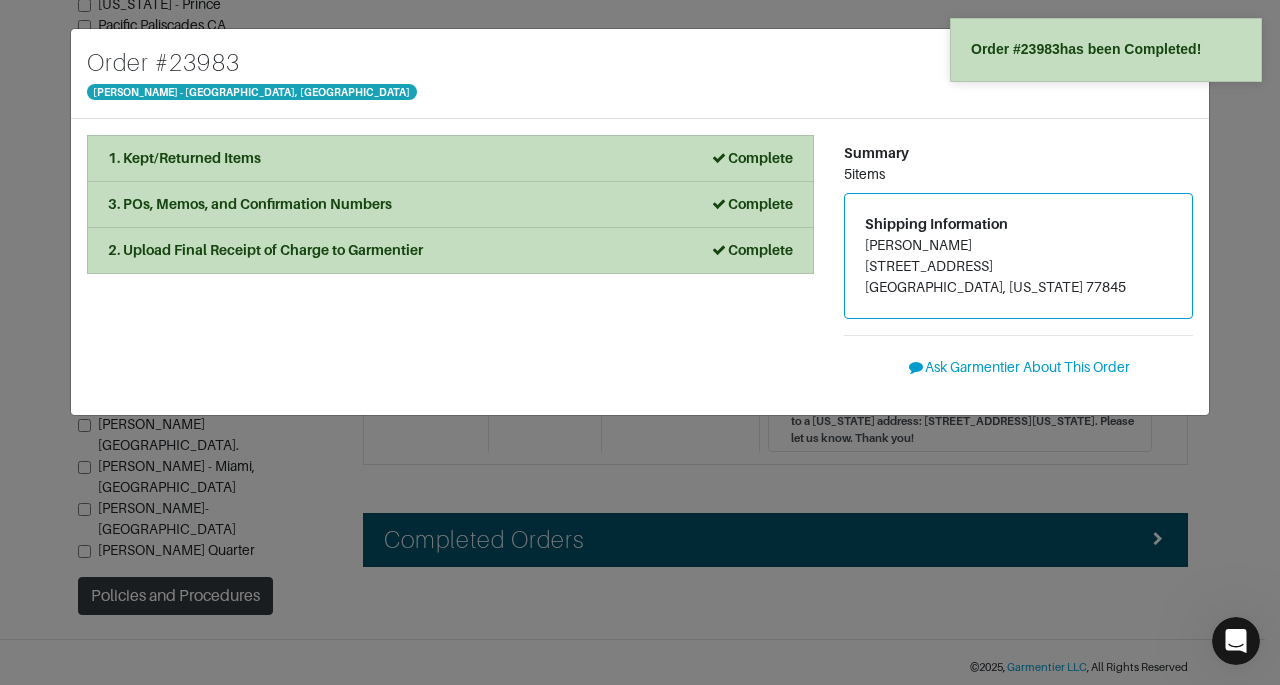click on "Order # 23983 [PERSON_NAME] - [GEOGRAPHIC_DATA], [GEOGRAPHIC_DATA] × 1. Kept/Returned Items  Complete Confirm Items Amount to Charge:  $331.50 MS1299445WASHEDDOME     Copy [PERSON_NAME] Garment Dye Cotton Polo Shirt Color Washed Dome Size XXL Customer Returned This item is NOT in the return box MS1299910WASHEDPUTTY     Copy [PERSON_NAME] Garment Dye Cotton T-Shirt Color Washed Putty Size XXL Customer Kept This item was sent back Item Cost $ 66.00 MS1299445WASHEDCALIRAIN     Copy [PERSON_NAME] Garment Dye Cotton Polo Shirt Color Washed [US_STATE] Rain Size XXL Customer Kept This item was sent back Item Cost $ 103.50 308370     Copy [PERSON_NAME] Pima Cotton Piqué Crew Neck T-Shirt Color Dome Size XXL Customer Kept This item was sent back Item Cost $ 96.00 MS1299910WASHEDPUTTY     Copy [PERSON_NAME] Garment Dye Cotton T-Shirt Color Washed High Tide Size XXL Customer Kept This item was sent back Item Cost $ 66.00 Amount to Charge:  $331.50 Continue 3. POs, Memos, and Confirmation Numbers  Complete Garmentier Return Label Order 23983.png   Order Confirmation Number Save   5" at bounding box center [640, 342] 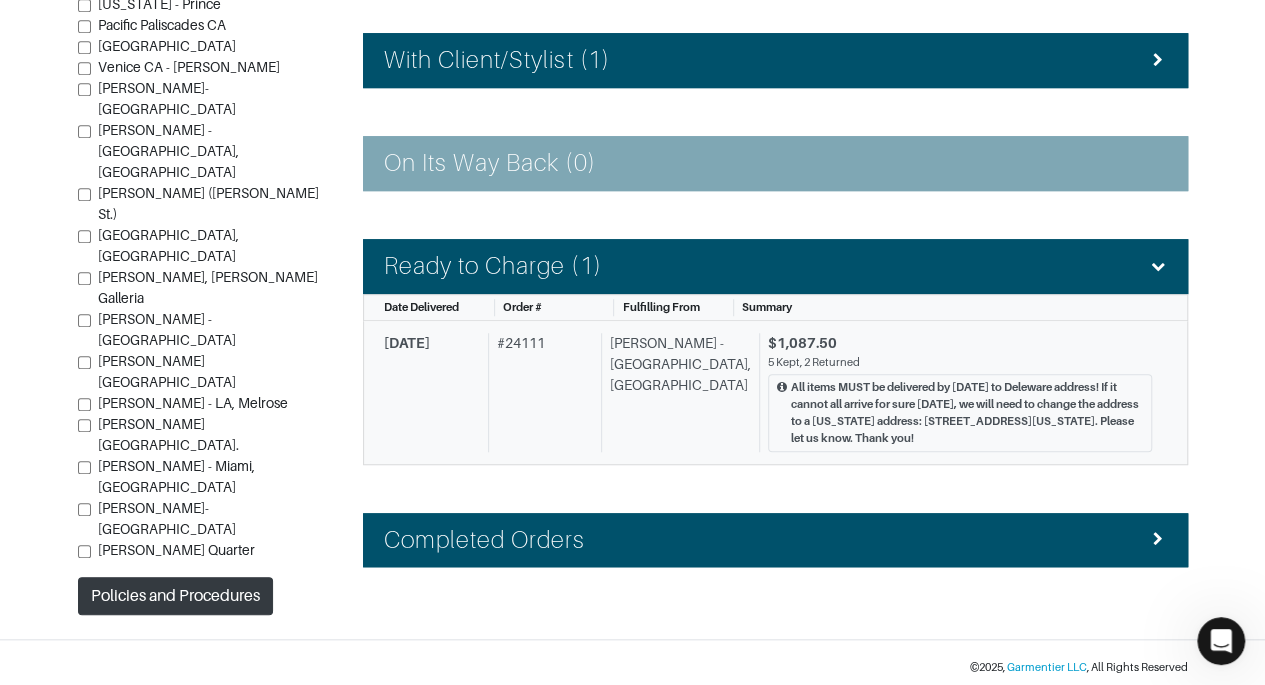 click on "All items MUST be delivered by [DATE] to Deleware address! If it cannot all arrive for sure [DATE], we will need to change the address to a [US_STATE] address: [STREET_ADDRESS][US_STATE]. Please let us know. Thank you!" at bounding box center [967, 412] 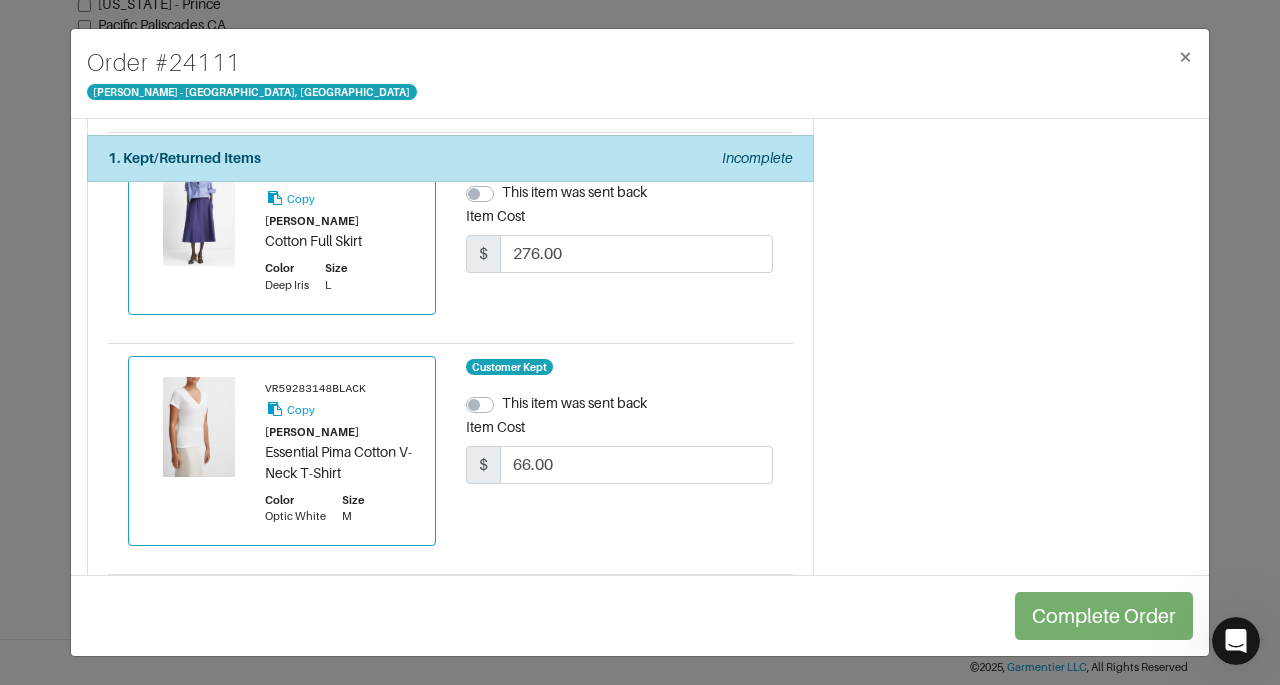 scroll, scrollTop: 1341, scrollLeft: 0, axis: vertical 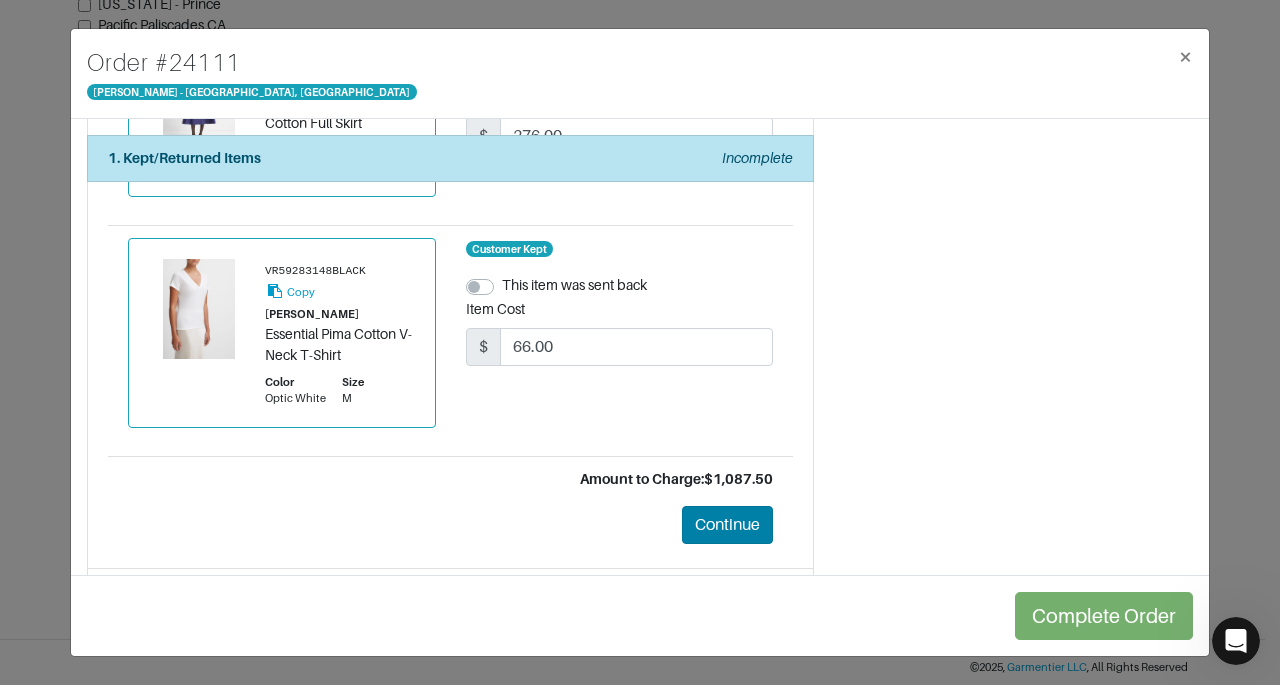 click on "Continue" at bounding box center (727, 525) 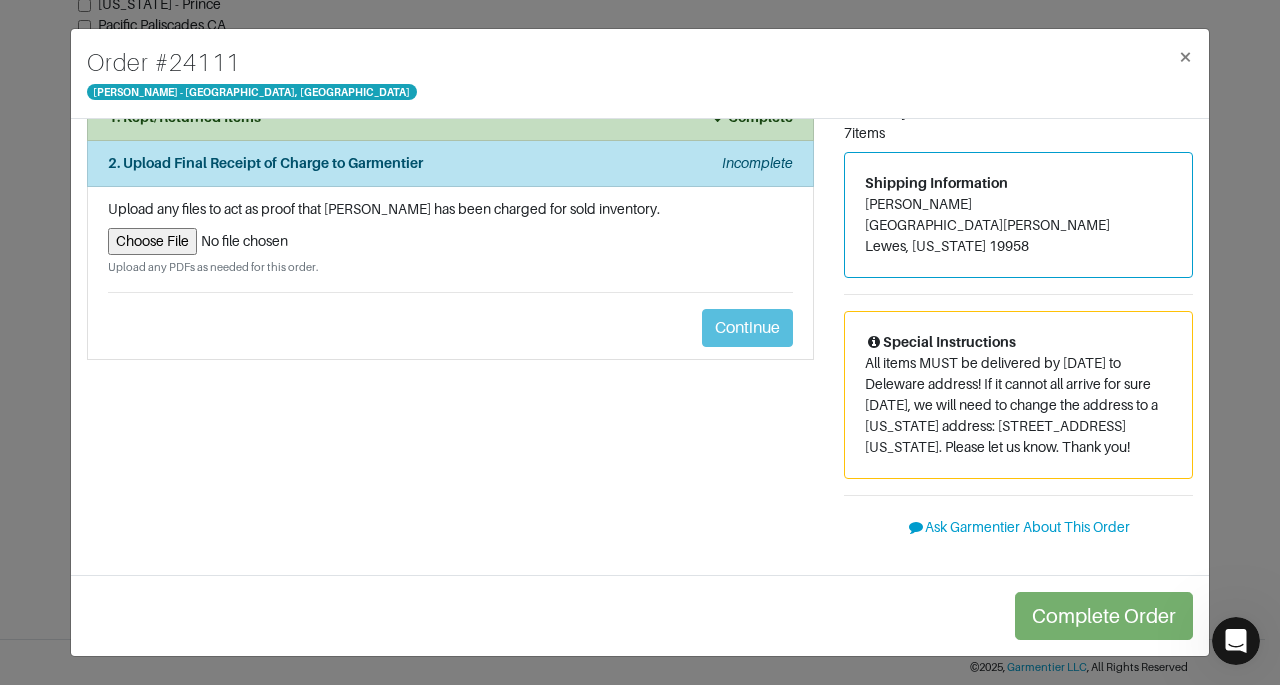 scroll, scrollTop: 56, scrollLeft: 0, axis: vertical 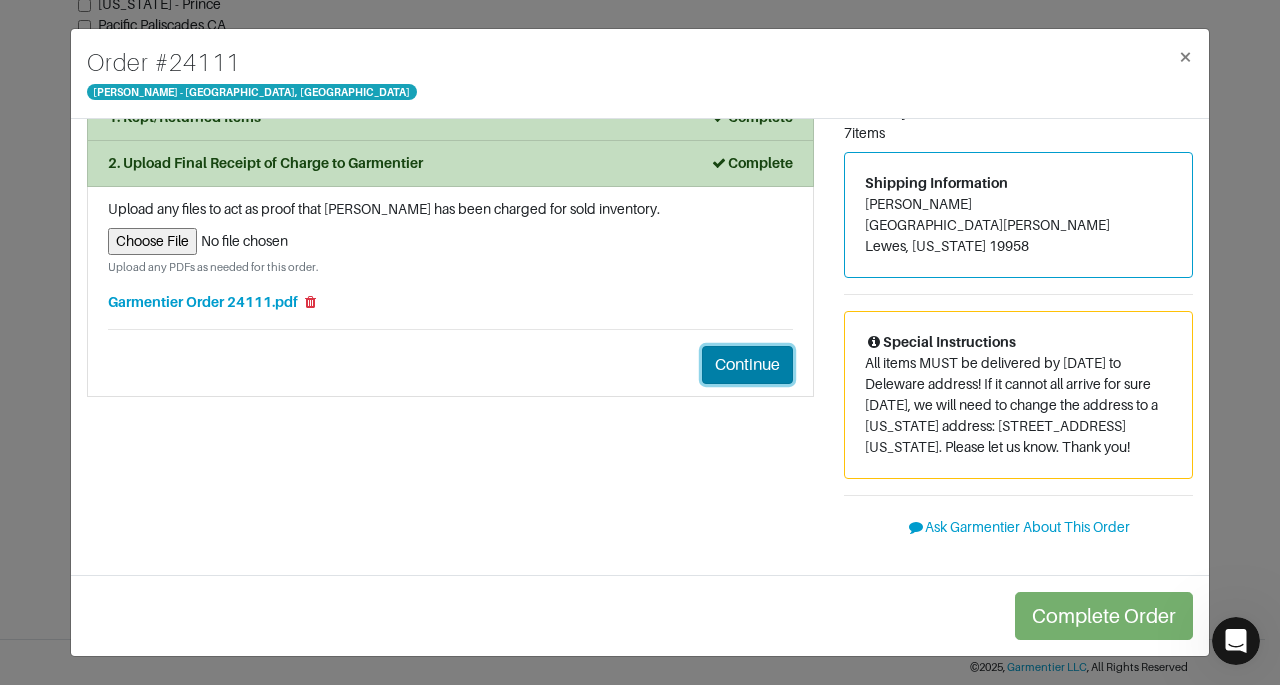 click on "Continue" at bounding box center [747, 365] 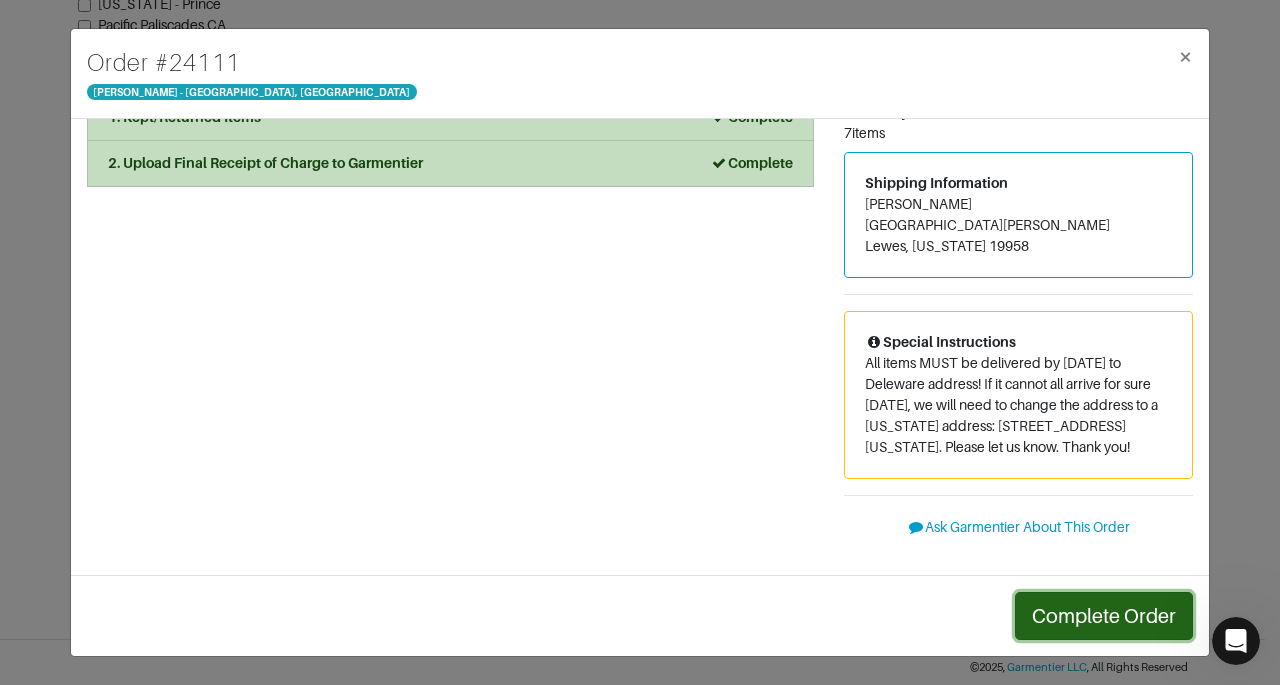 click on "Complete Order" at bounding box center [1104, 616] 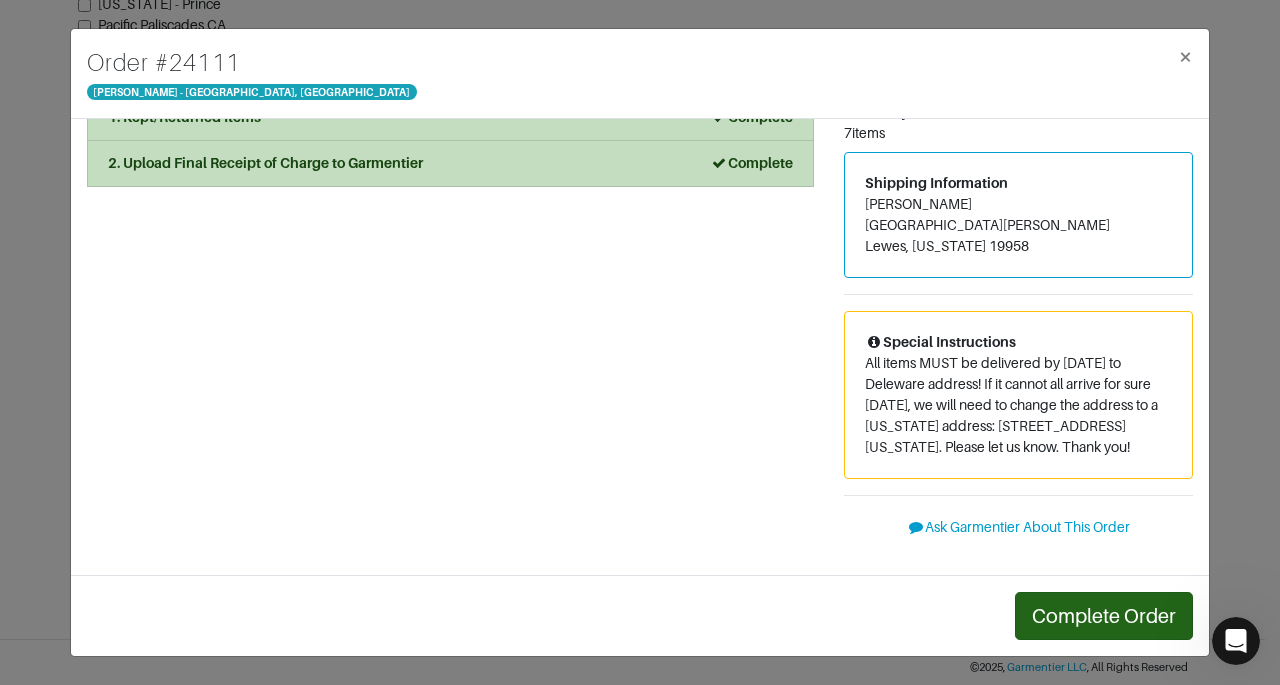 scroll, scrollTop: 449, scrollLeft: 0, axis: vertical 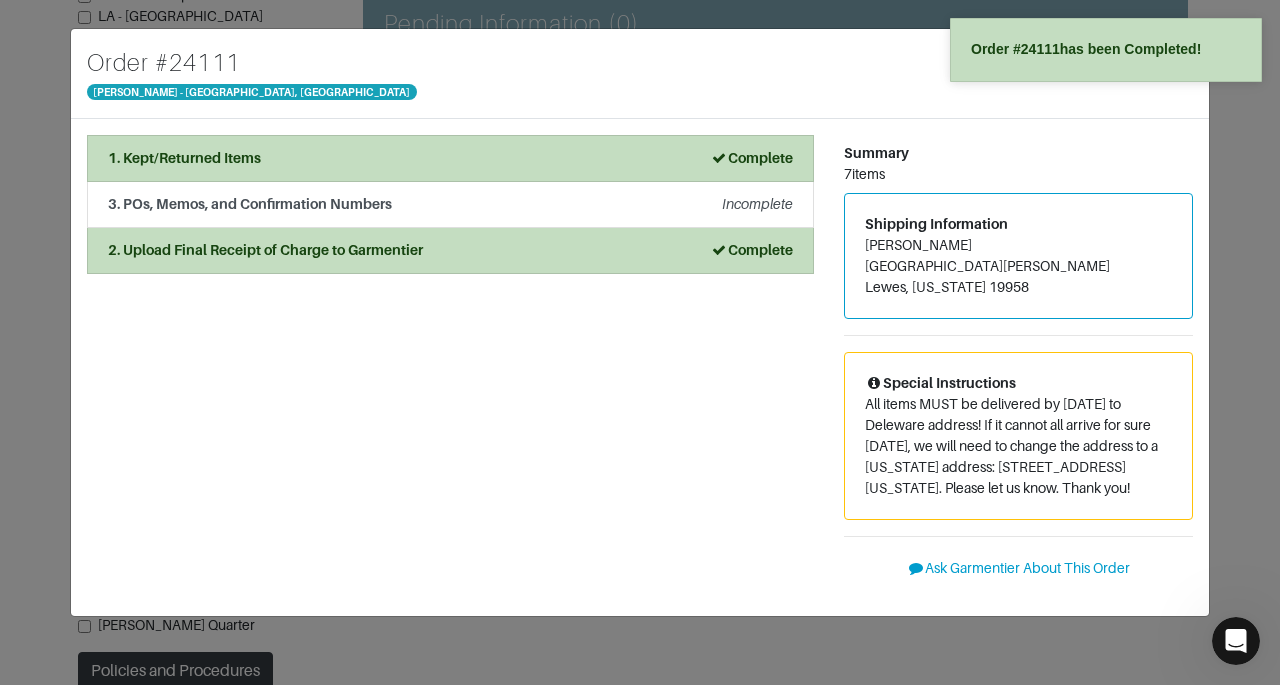 click on "Order # 24111 [PERSON_NAME] - [GEOGRAPHIC_DATA], [GEOGRAPHIC_DATA] × 1. Kept/Returned Items  Complete Confirm Items Amount to Charge:  $1,087.50 V112851964MAUVETHISTLE     Copy [PERSON_NAME] Hand-Smocked Pleated Satin Dress Color Mauve Thistle Size M/L Customer Returned This item is NOT in the return box V113151953     Copy [PERSON_NAME] Linen-Blend Square-Neck Dress Color Herbaria Size 10 Customer Returned This item is NOT in the return box V018884418BURNTORCHID     Copy [PERSON_NAME] Ribbed Scoop-Neck Tank Color Optic White Size M Customer Kept This item was sent back Item Cost $ 88.50 V129179708TERRA     Copy [PERSON_NAME] Lace-Stitch Cotton Cardigan Color Terra Size M Customer Kept This item was sent back Item Cost $ 261.00 V112151947     Copy [PERSON_NAME] Wilted Peony Pleated Dress Color White Peony Size M Customer Kept This item was sent back Item Cost $ 396.00 V124431039DARKBARLEY     Copy [PERSON_NAME] Full Skirt Color Deep Iris Size L Customer Kept This item was sent back Item Cost $ 276.00 VR59283148BLACK     Copy [PERSON_NAME] Essential Pima Cotton V-Neck T-Shirt Size" at bounding box center [640, 342] 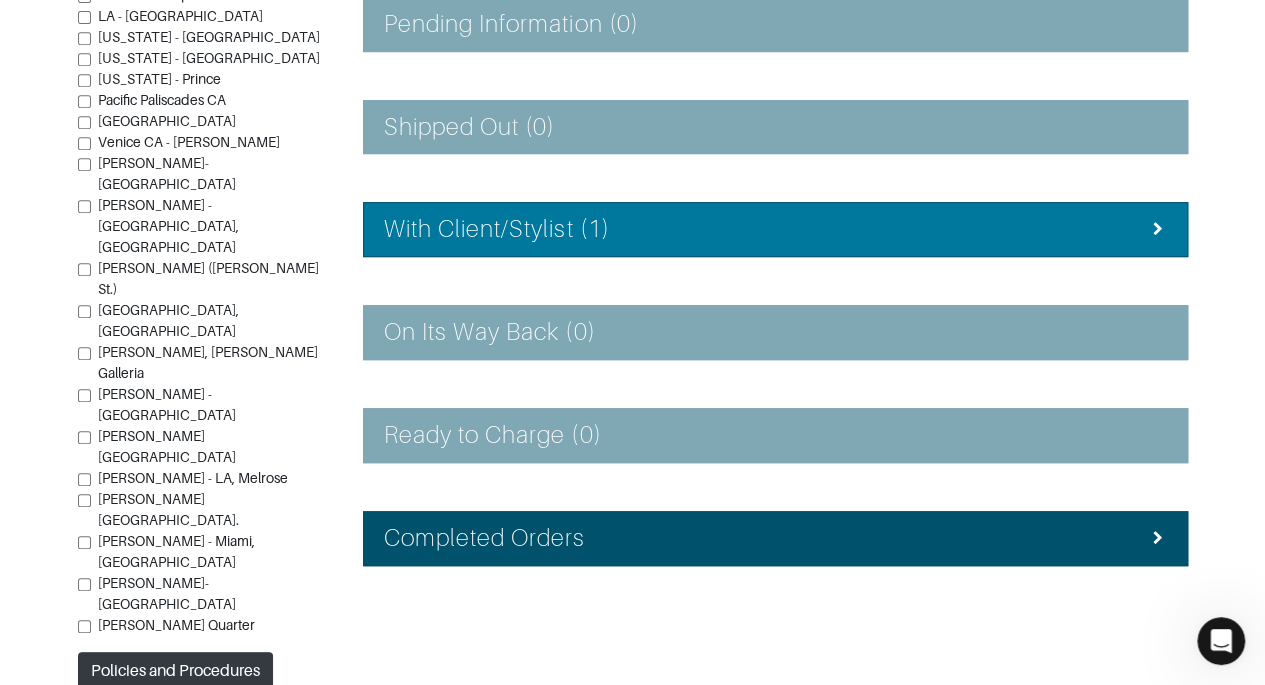 click on "With Client/Stylist (1)" at bounding box center (775, 229) 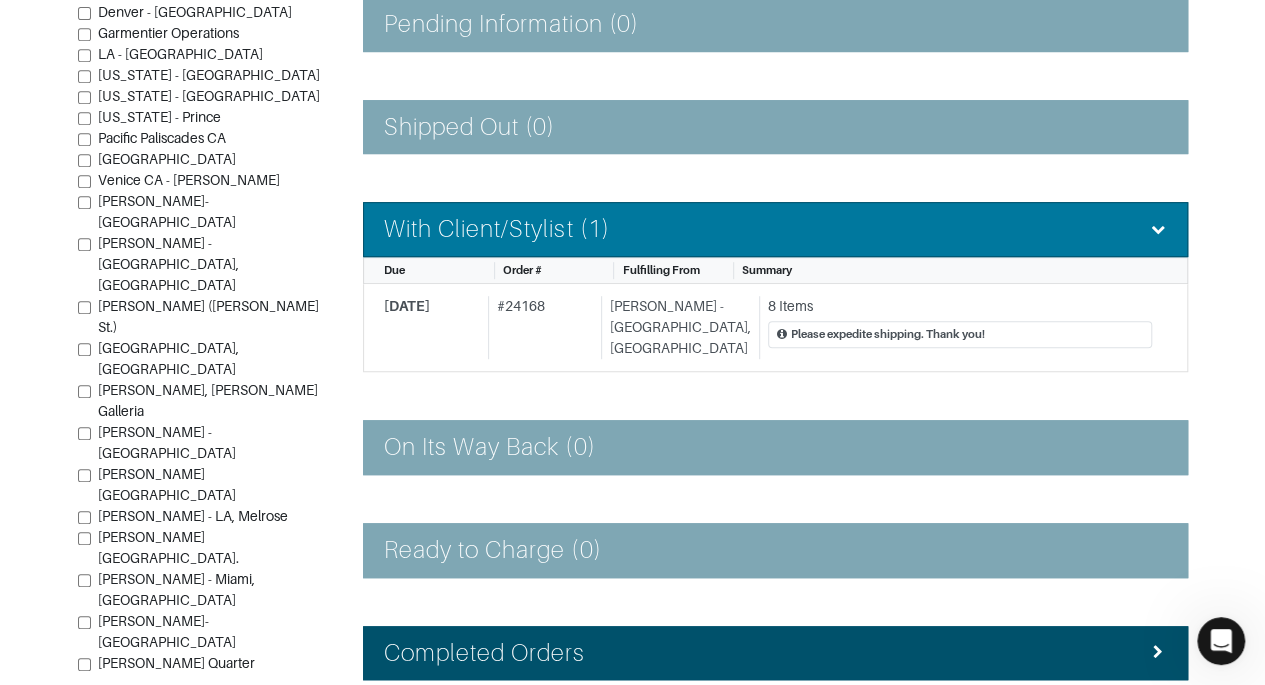 click on "With Client/Stylist (1)" at bounding box center (775, 229) 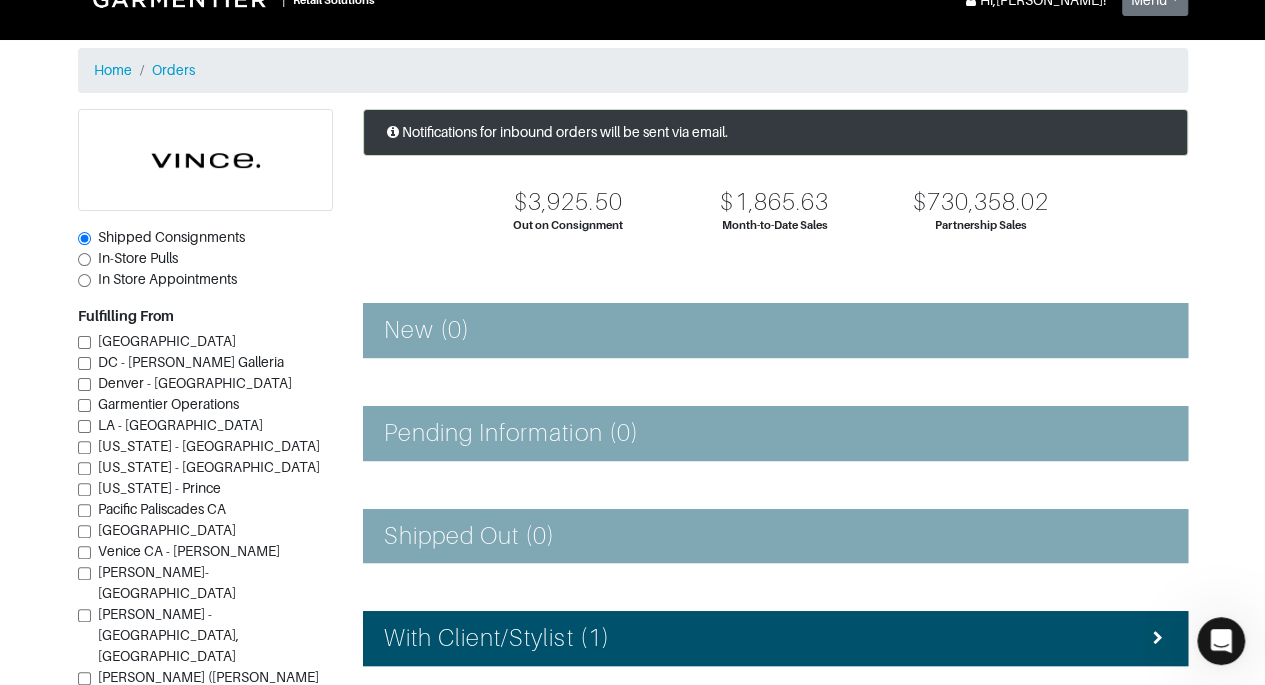 scroll, scrollTop: 10, scrollLeft: 0, axis: vertical 